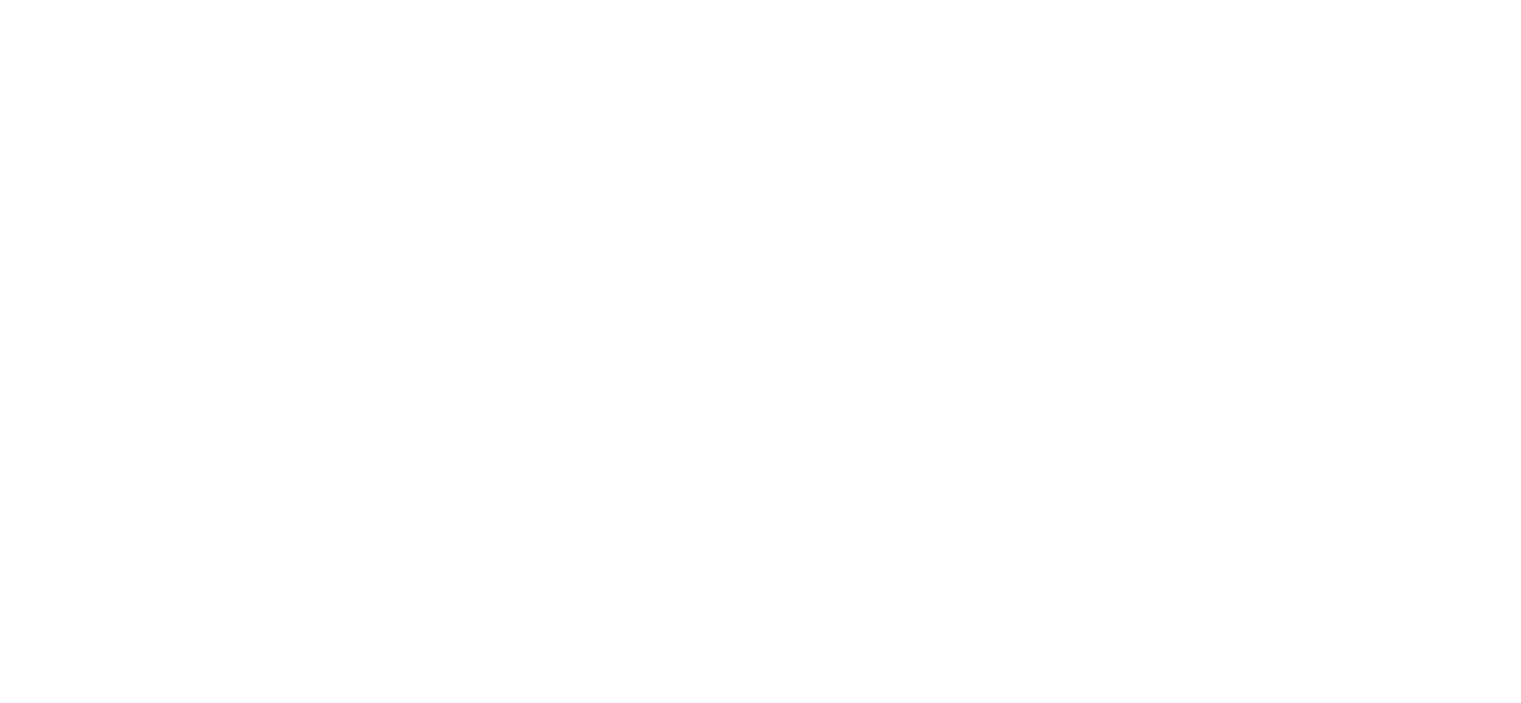 scroll, scrollTop: 0, scrollLeft: 0, axis: both 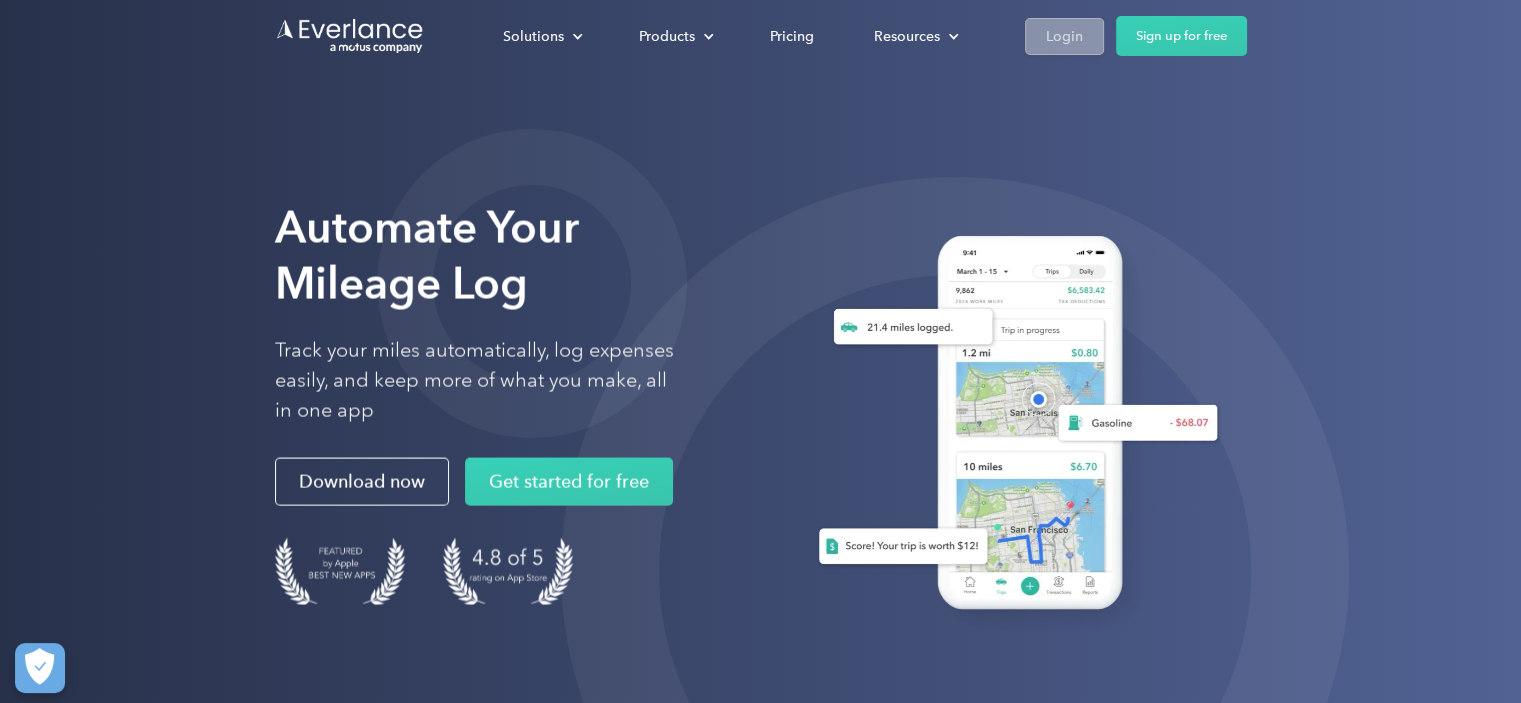 click on "Login" at bounding box center [1064, 36] 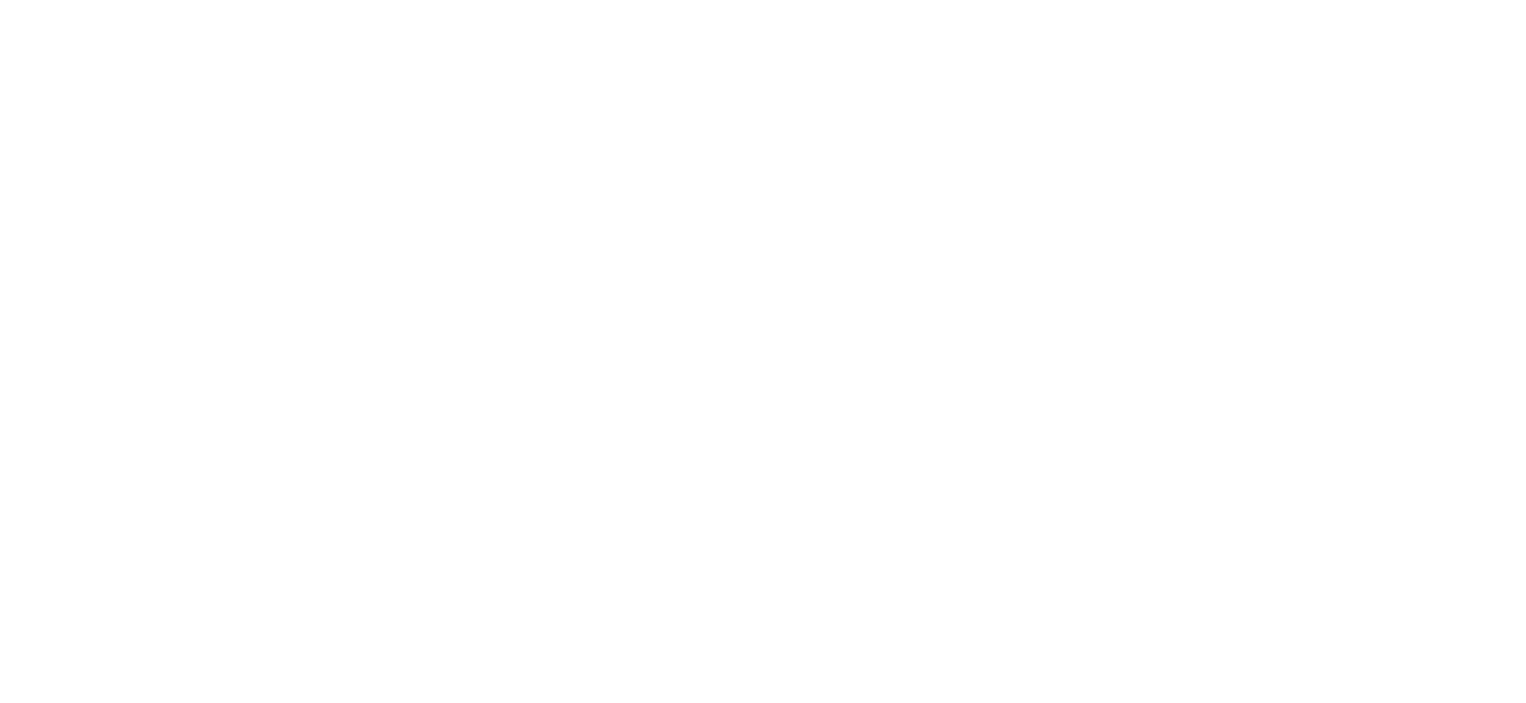 scroll, scrollTop: 0, scrollLeft: 0, axis: both 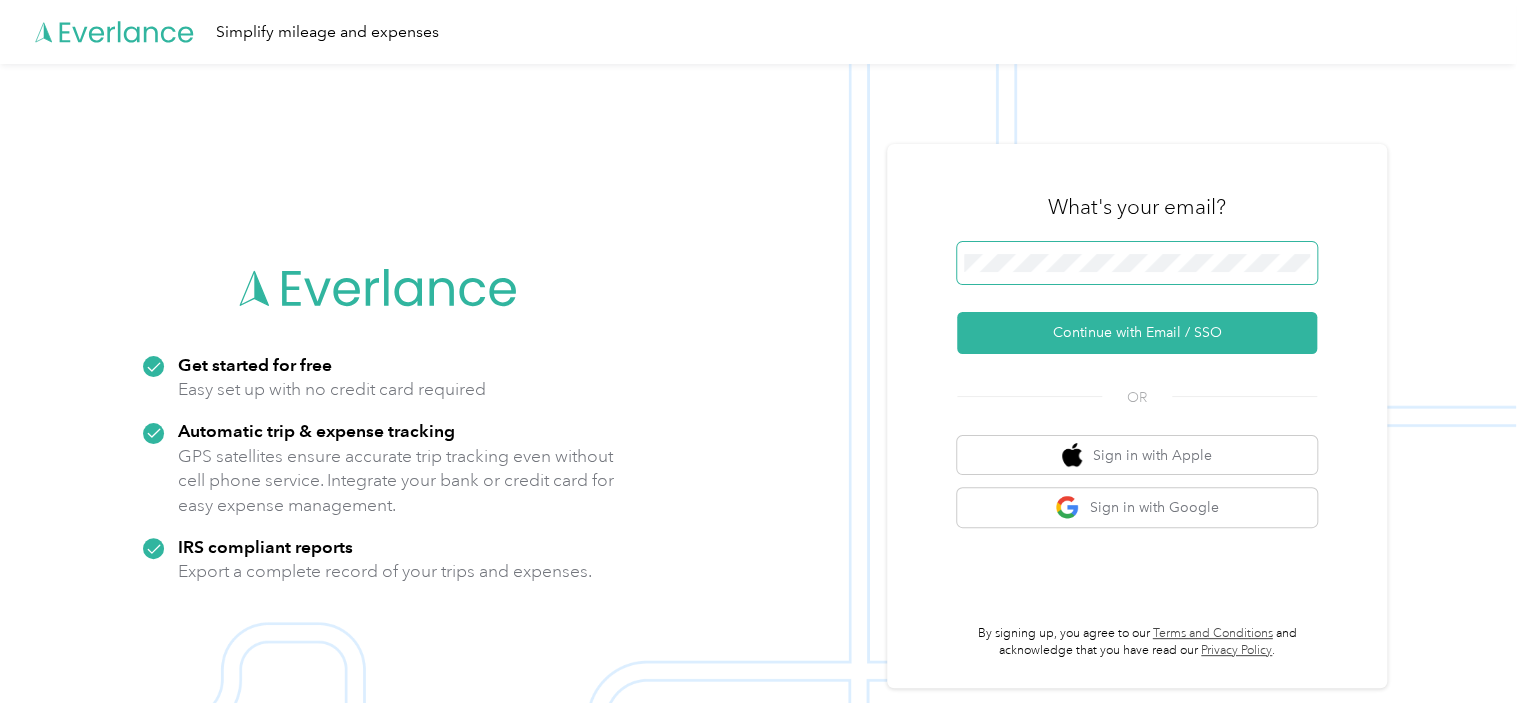 click at bounding box center (1137, 263) 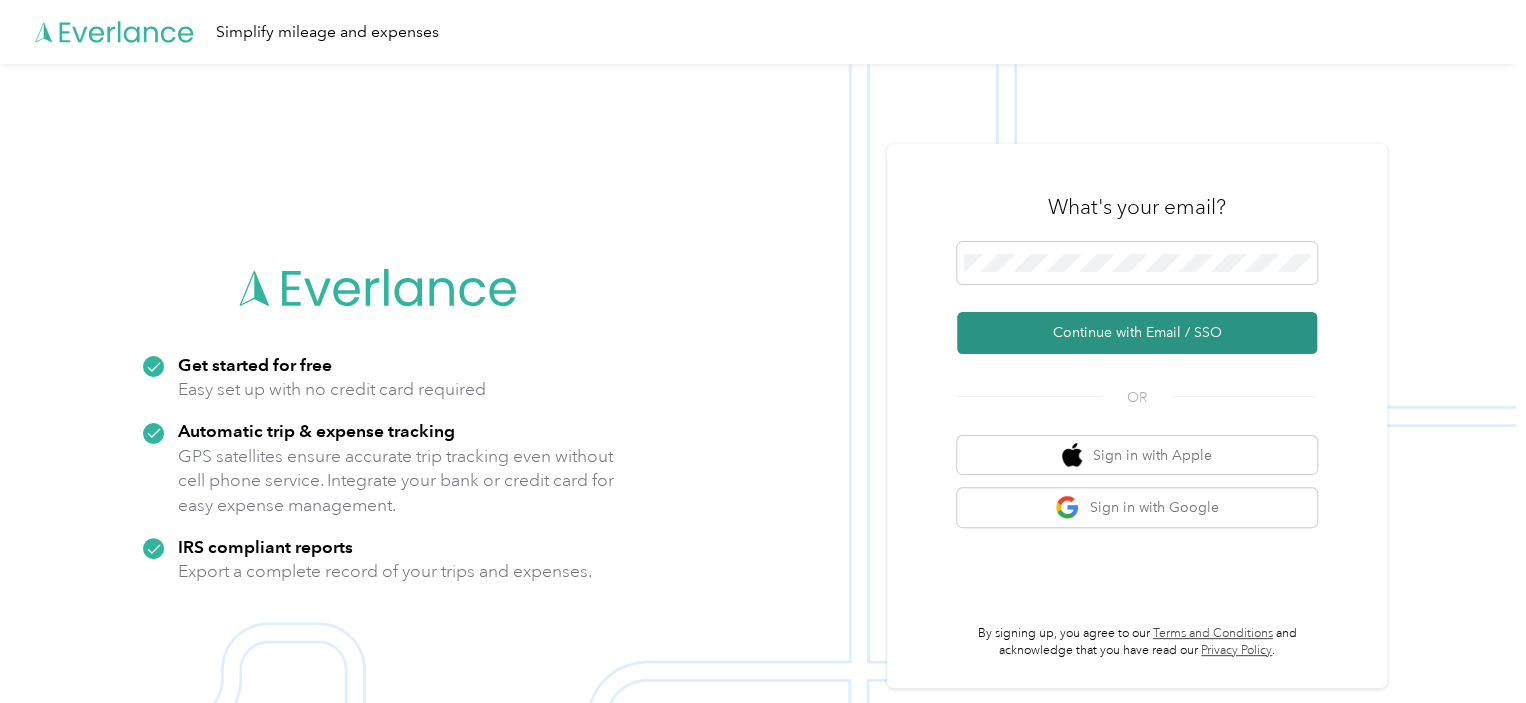 click on "Continue with Email / SSO" at bounding box center [1137, 333] 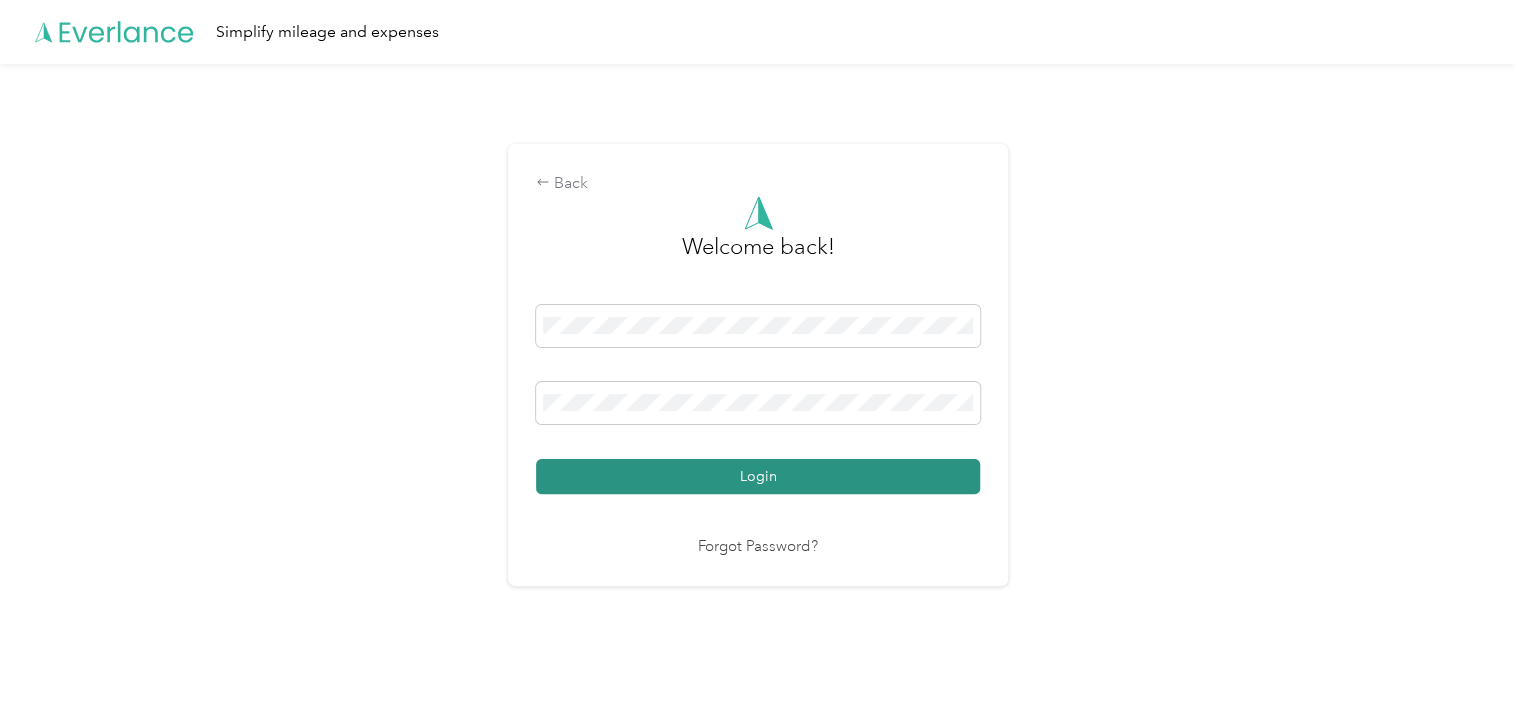 click on "Login" at bounding box center [758, 476] 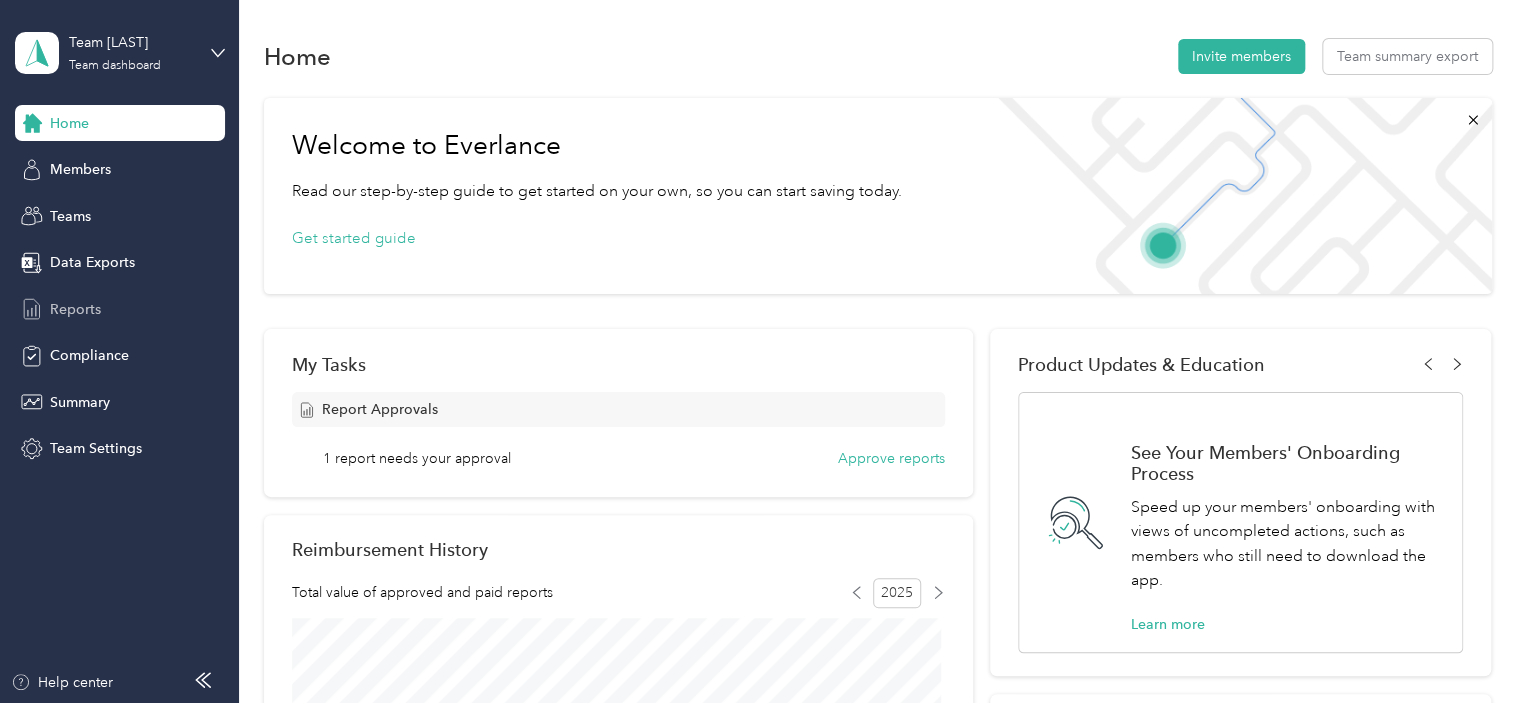 click on "Reports" at bounding box center (75, 309) 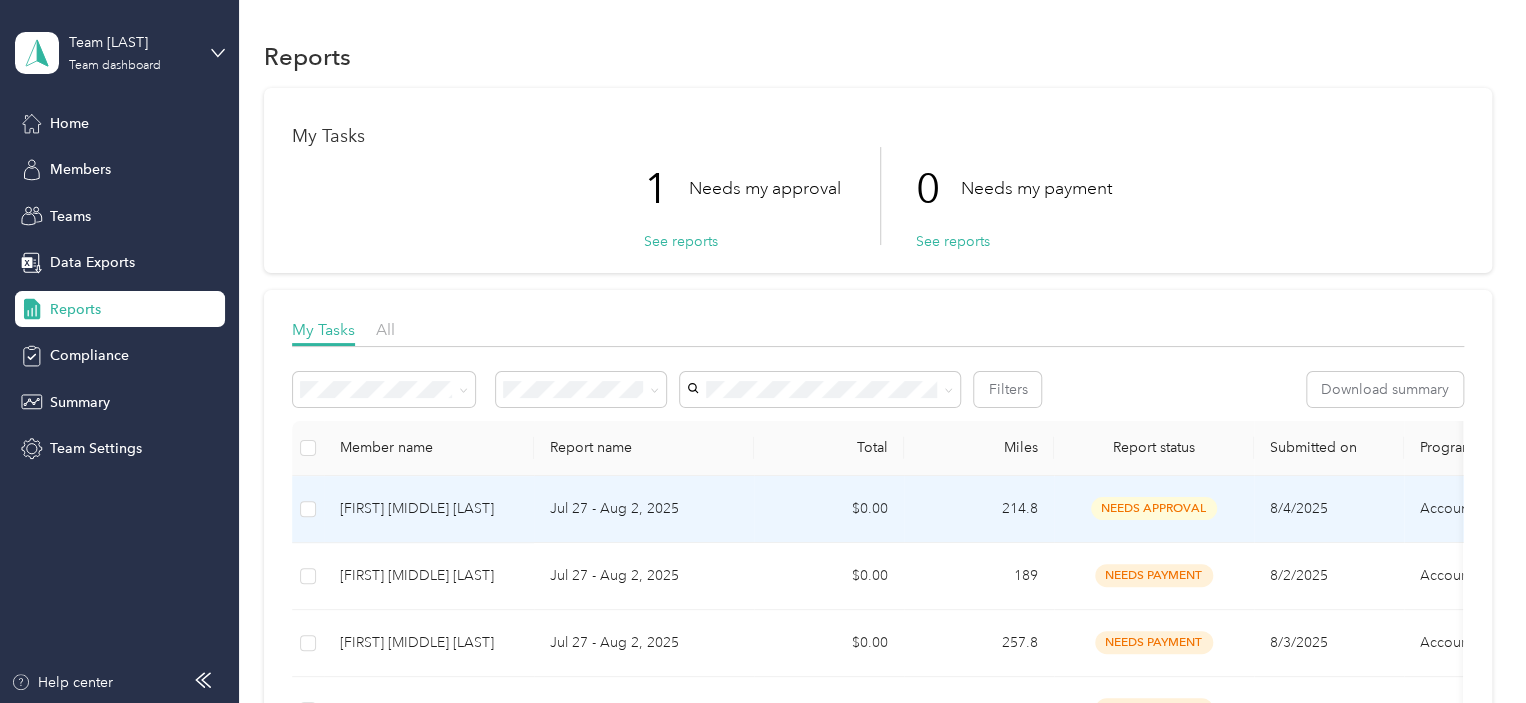 click on "needs approval" at bounding box center [1154, 508] 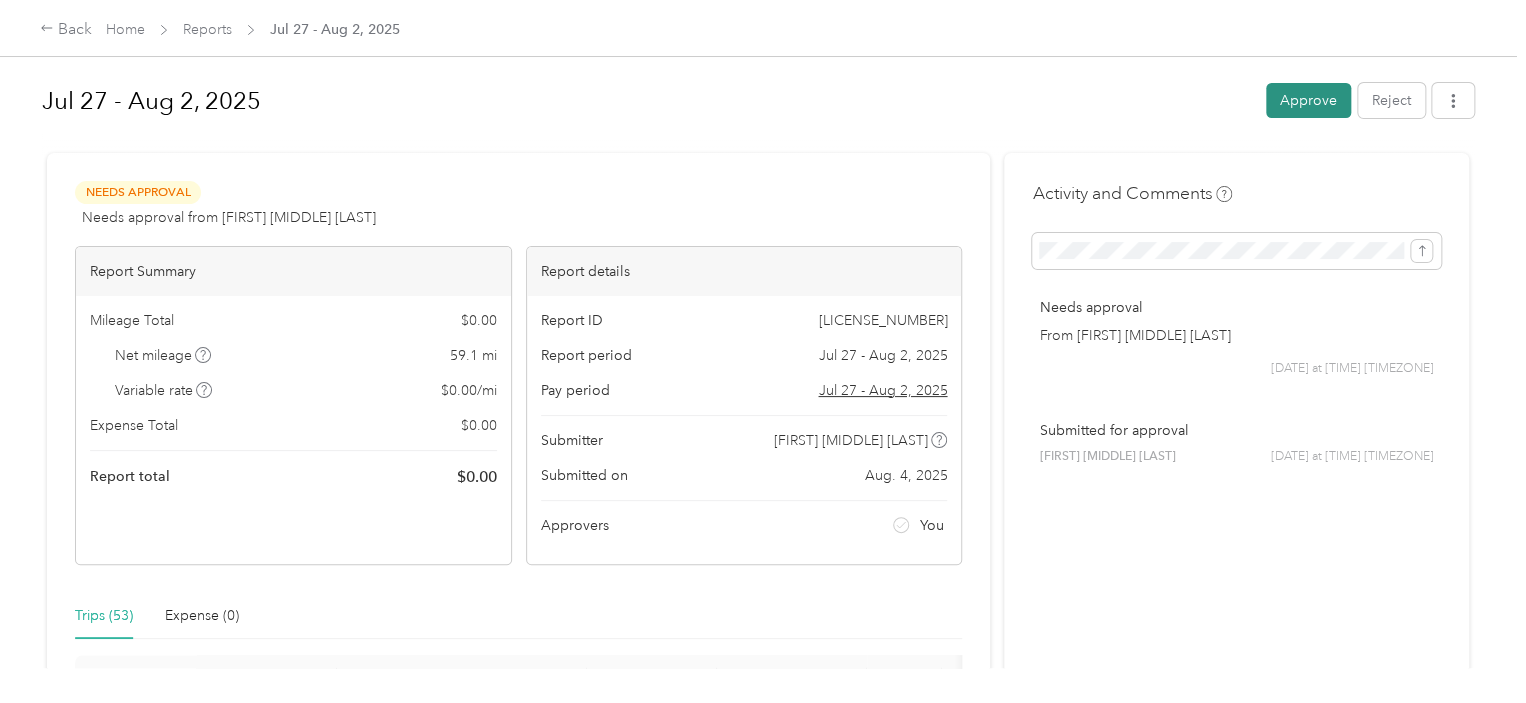 click on "Approve" at bounding box center (1308, 100) 